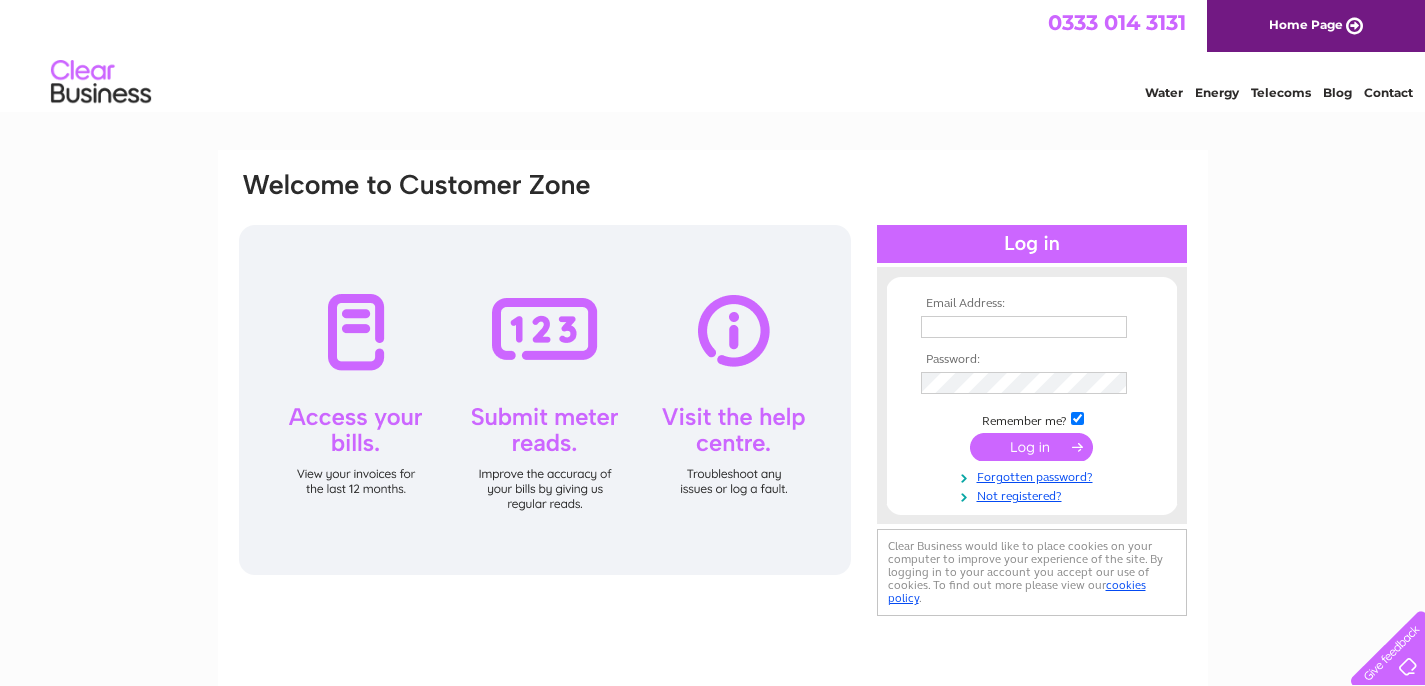 scroll, scrollTop: 0, scrollLeft: 0, axis: both 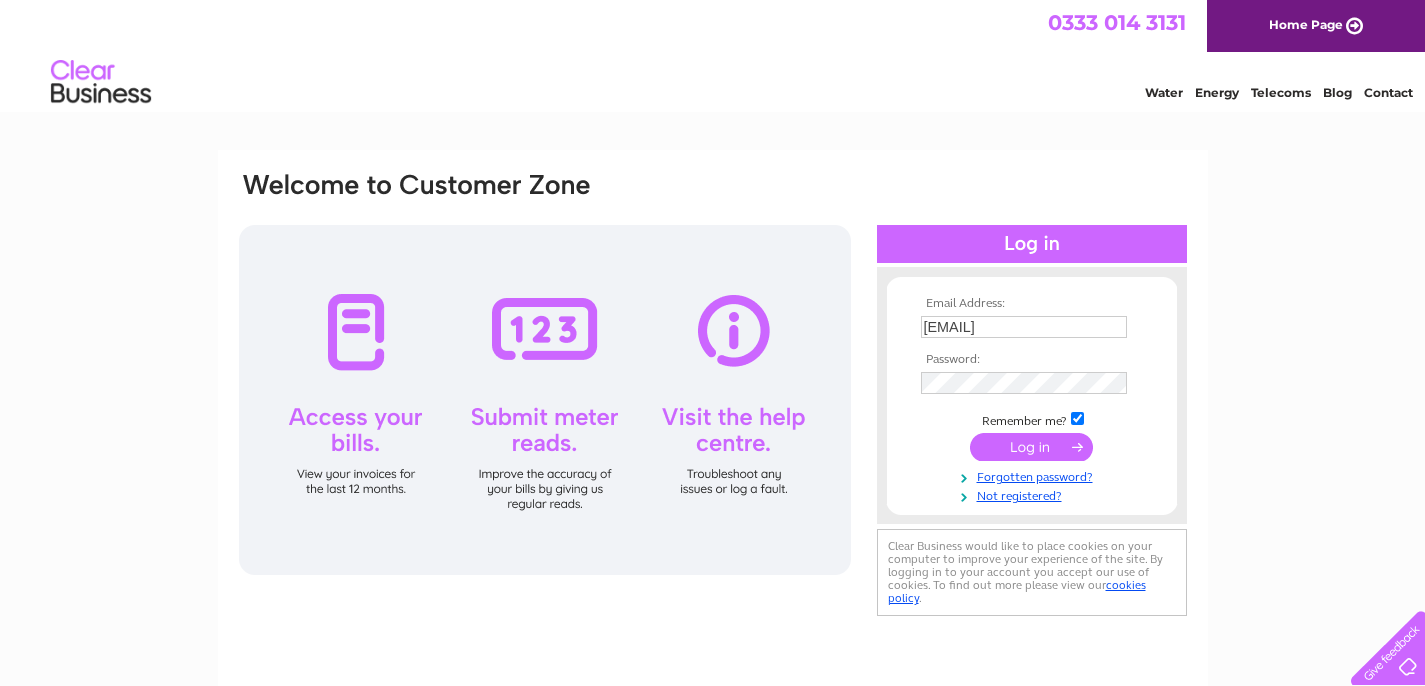 click at bounding box center [1031, 447] 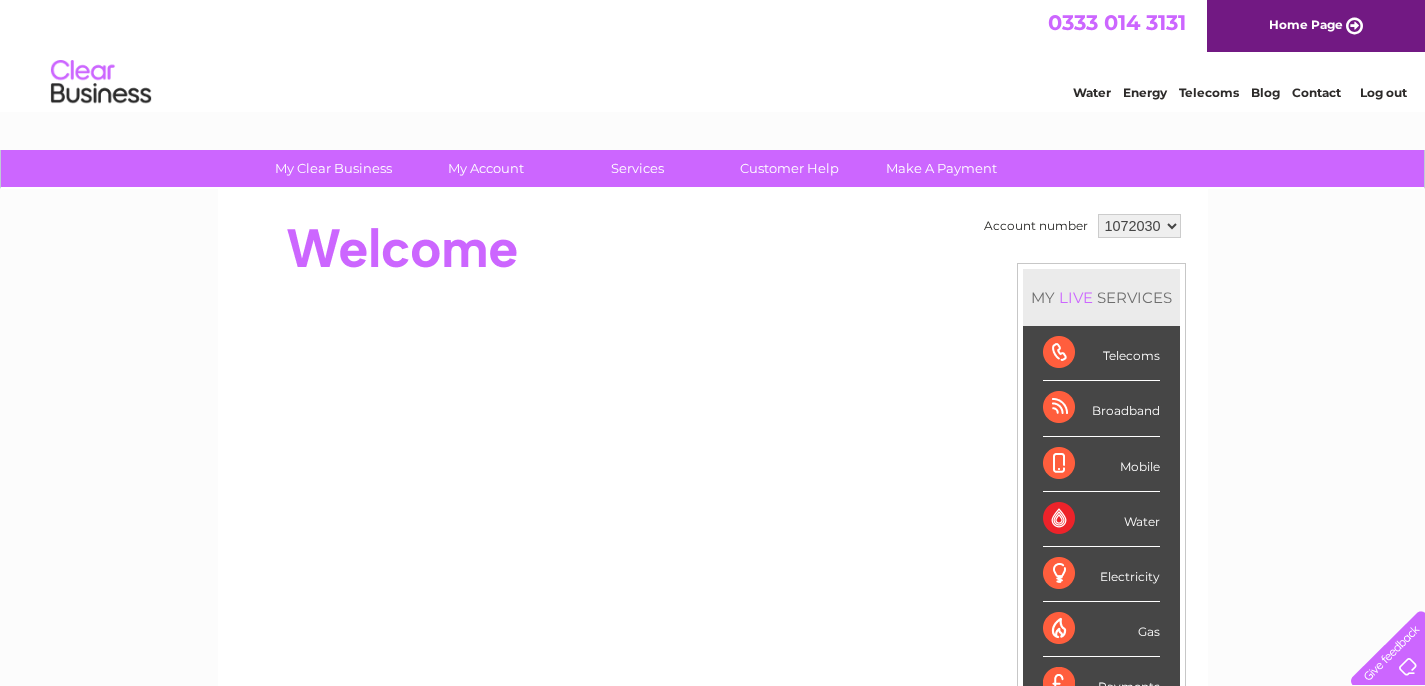 scroll, scrollTop: 0, scrollLeft: 0, axis: both 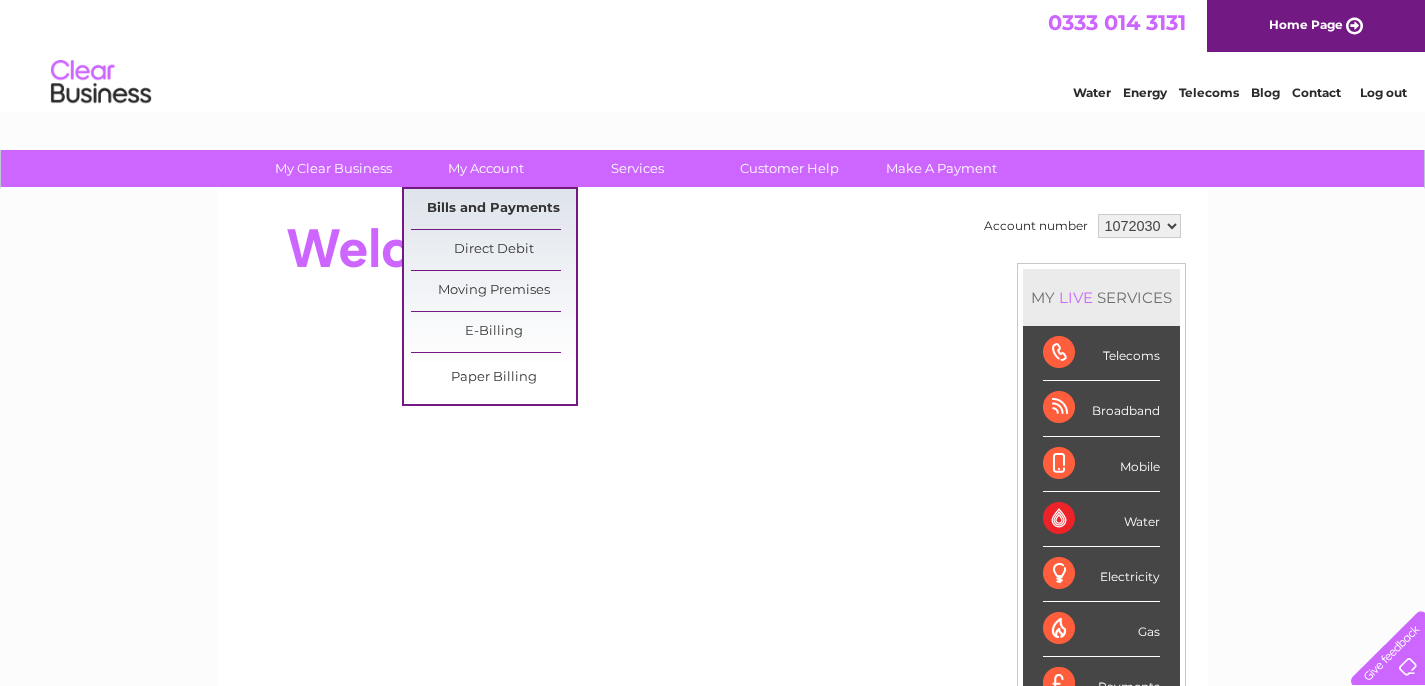 click on "Bills and Payments" at bounding box center (493, 209) 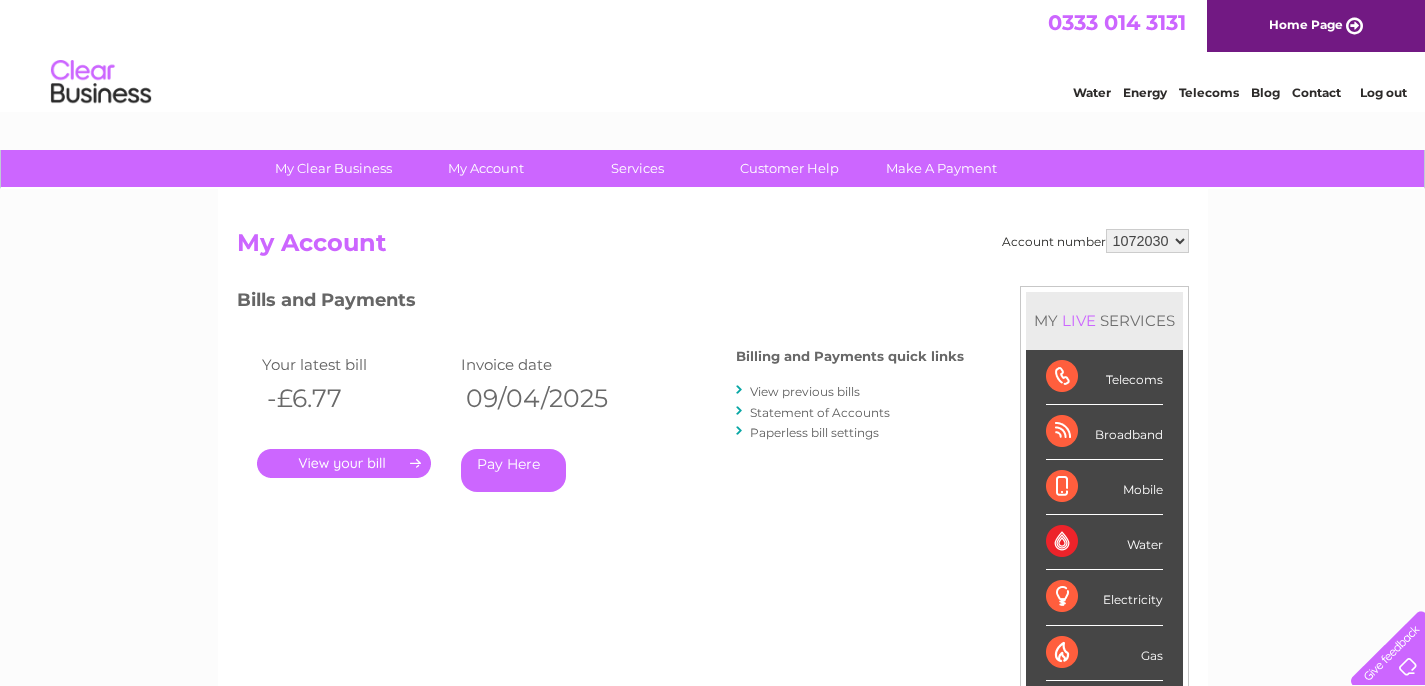 scroll, scrollTop: 0, scrollLeft: 0, axis: both 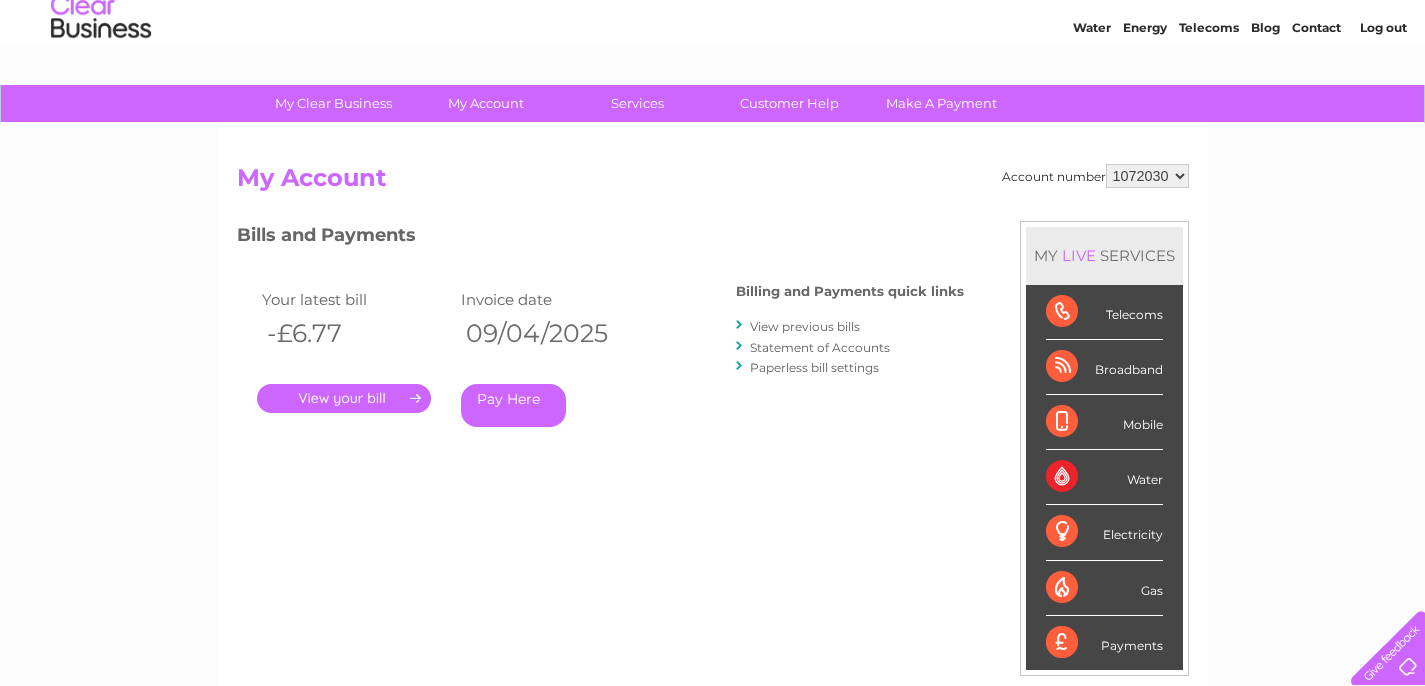 click at bounding box center (740, 325) 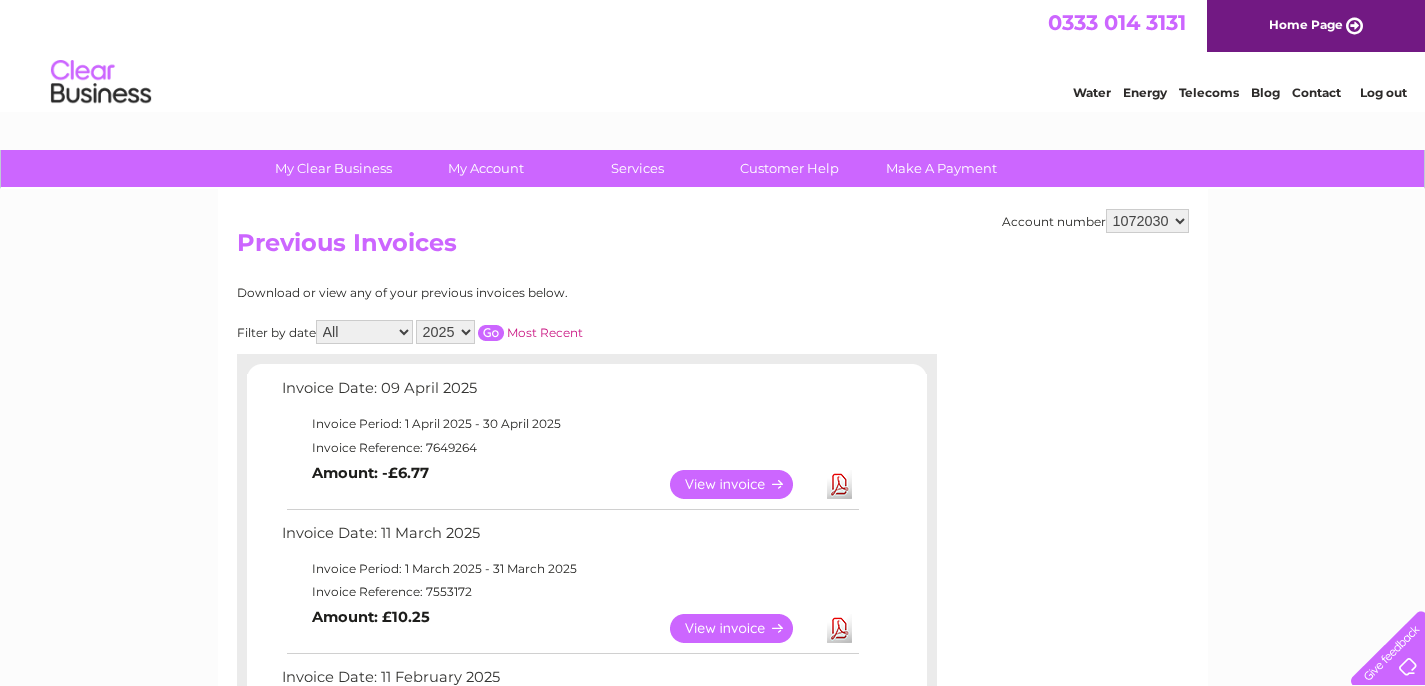 scroll, scrollTop: 0, scrollLeft: 0, axis: both 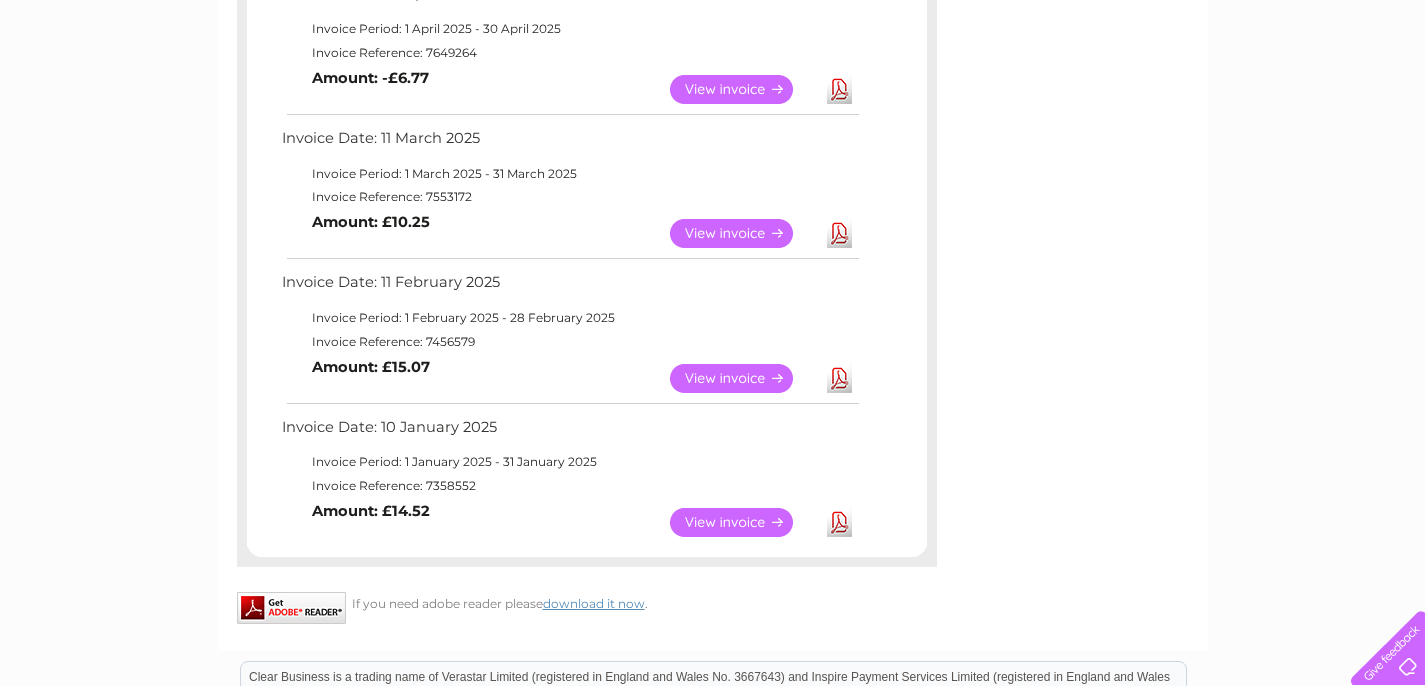 click on "Download" at bounding box center (839, 522) 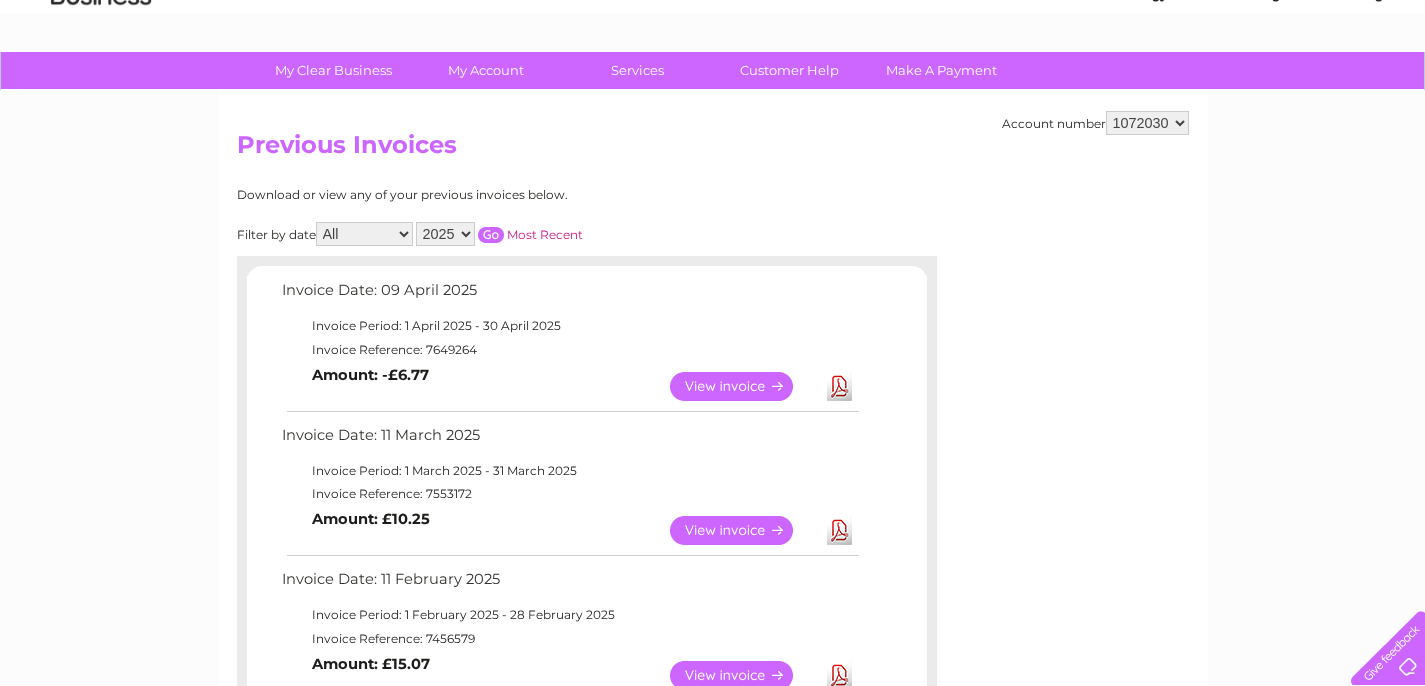 scroll, scrollTop: 94, scrollLeft: 0, axis: vertical 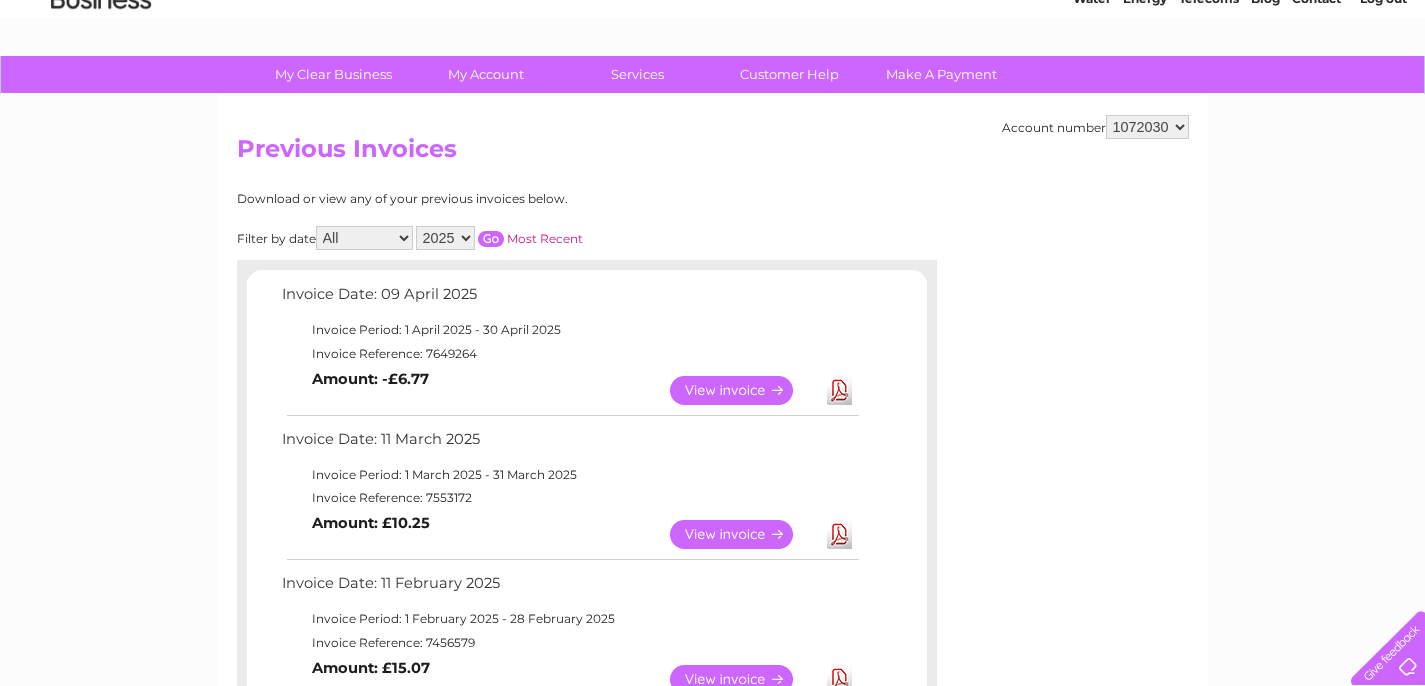 click on "2025
2024
2023
2022" at bounding box center (445, 238) 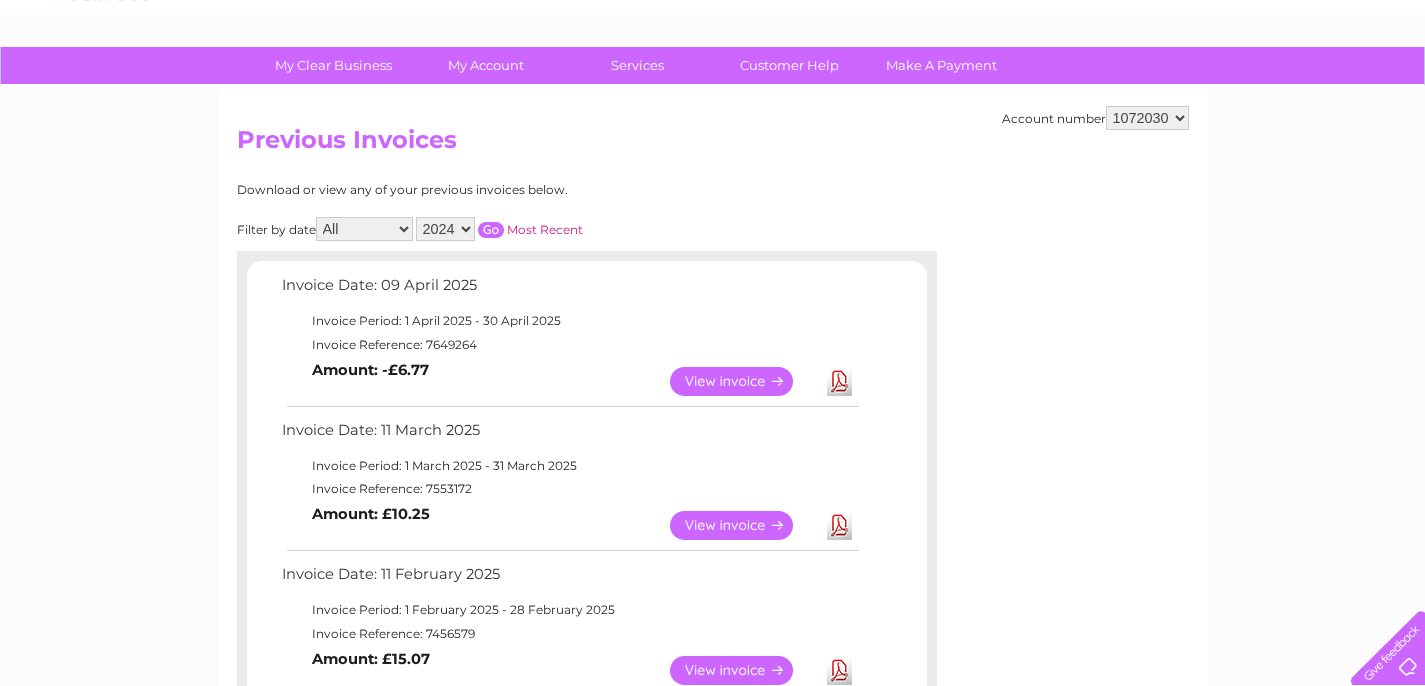 scroll, scrollTop: 79, scrollLeft: 0, axis: vertical 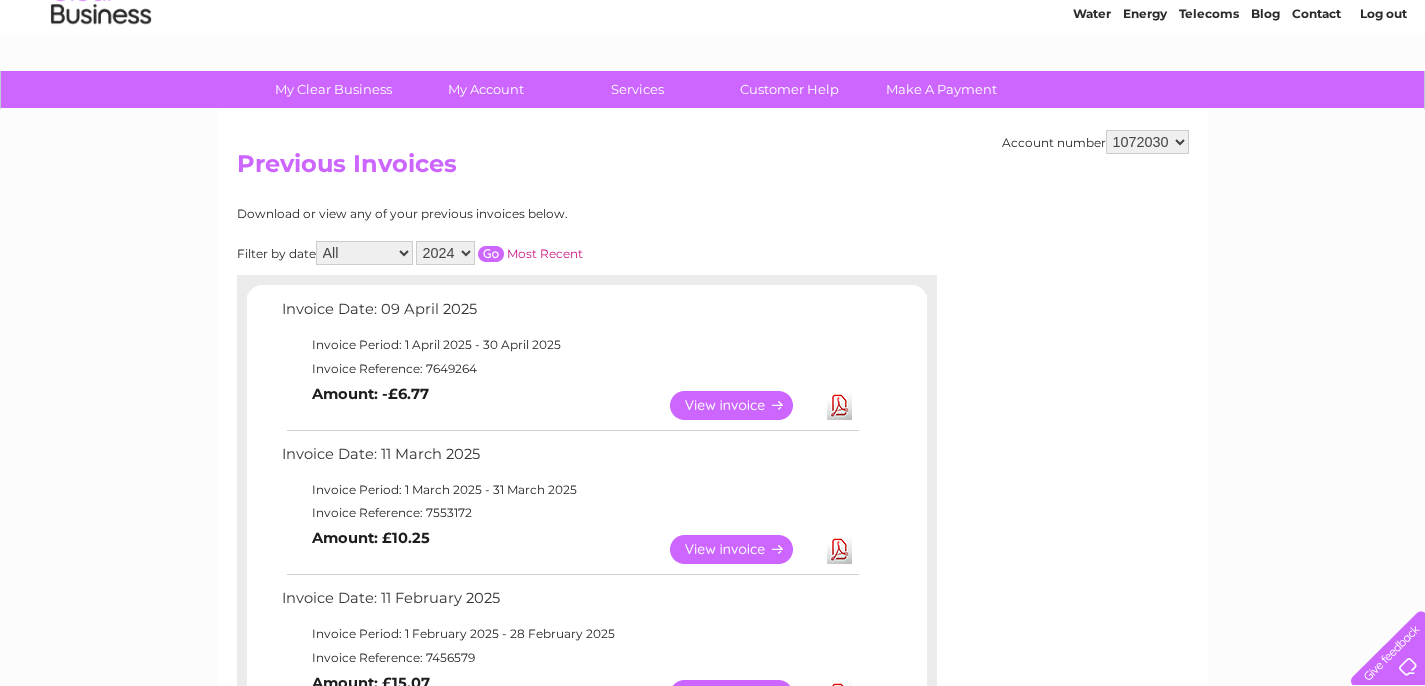 click at bounding box center [491, 254] 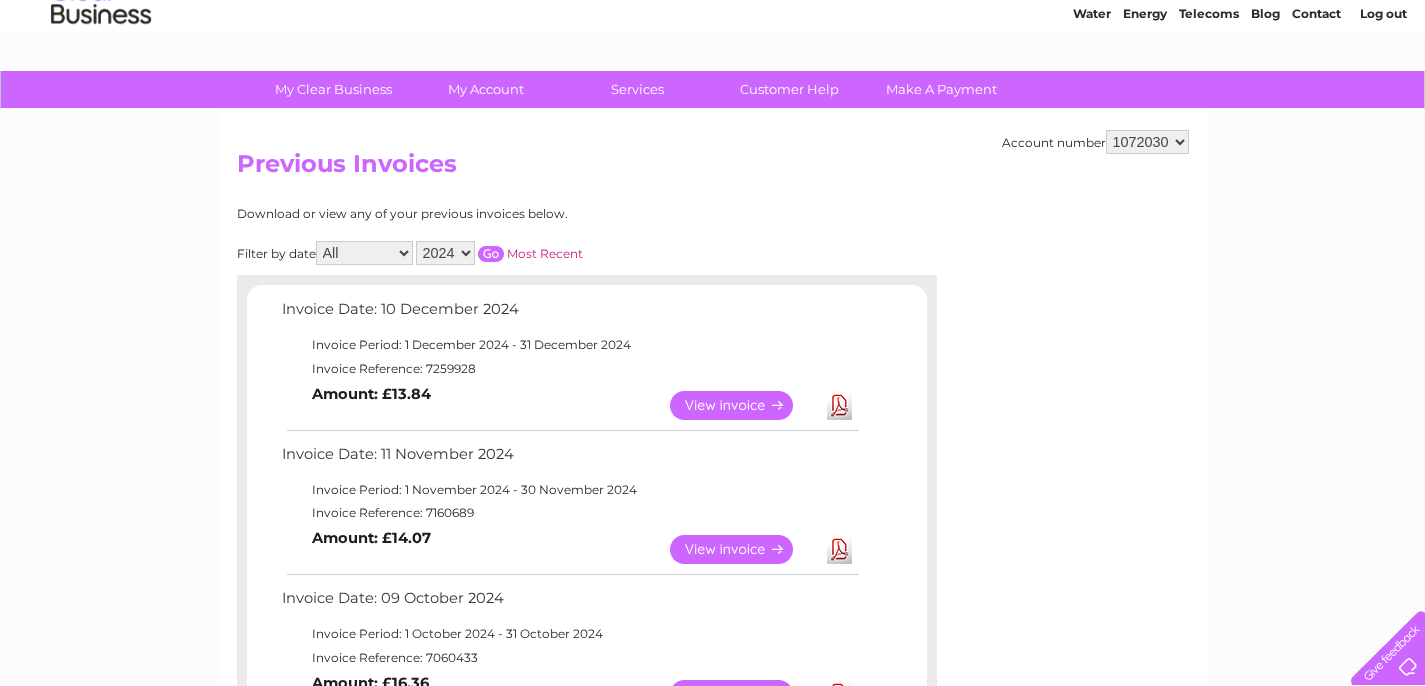 click on "2025
2024
2023
2022" at bounding box center (445, 253) 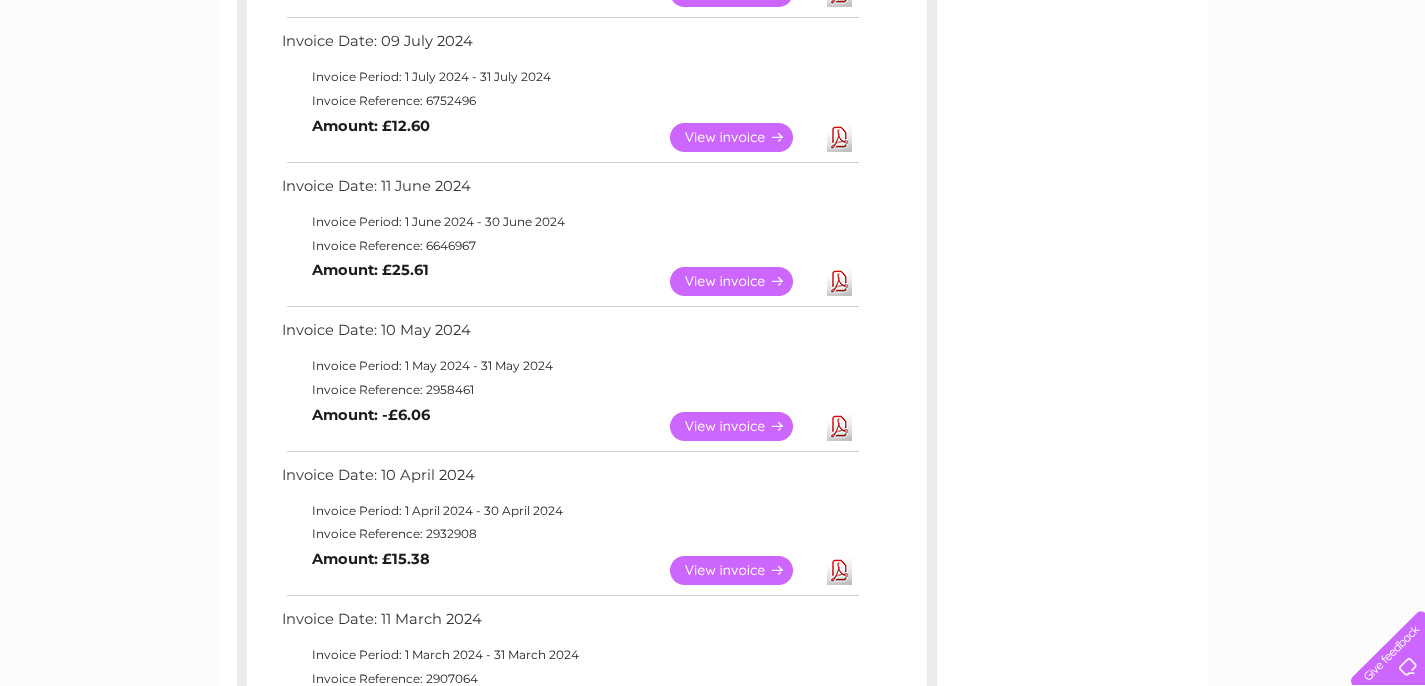scroll, scrollTop: 1218, scrollLeft: 0, axis: vertical 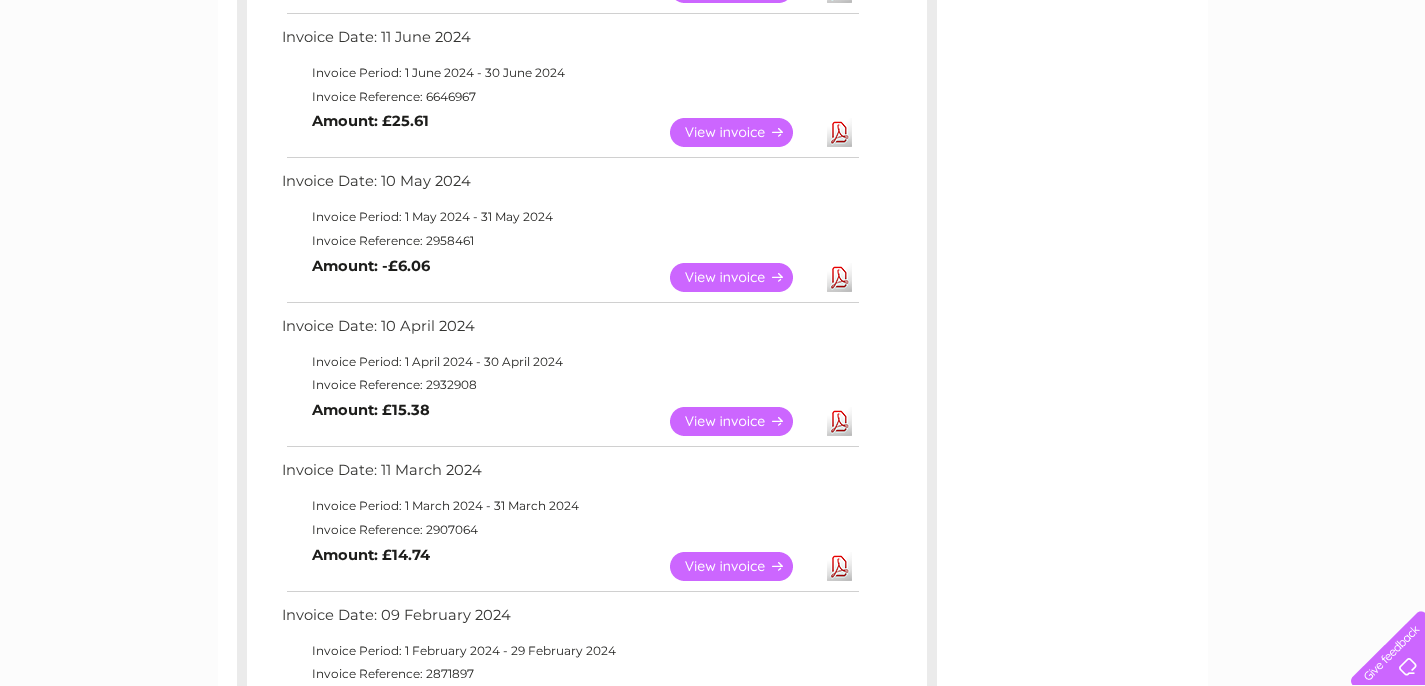 click on "Download" at bounding box center [839, 421] 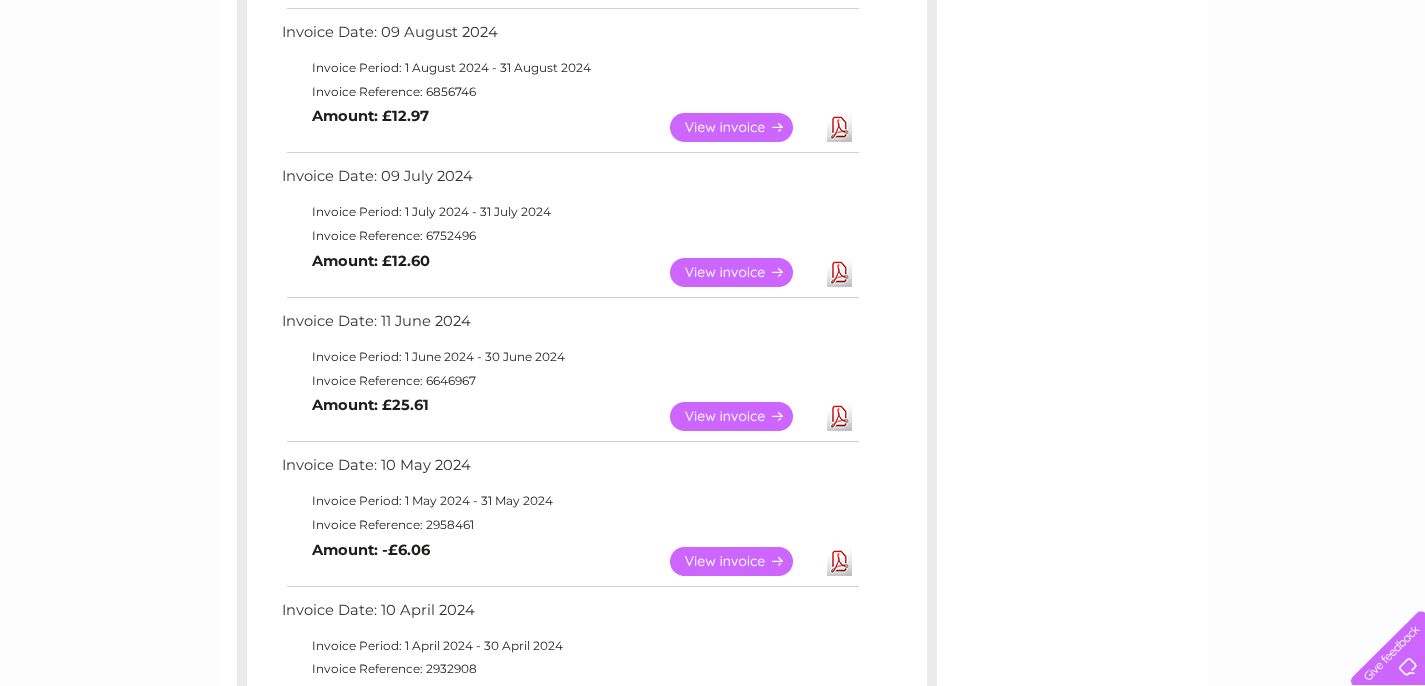 scroll, scrollTop: 871, scrollLeft: 0, axis: vertical 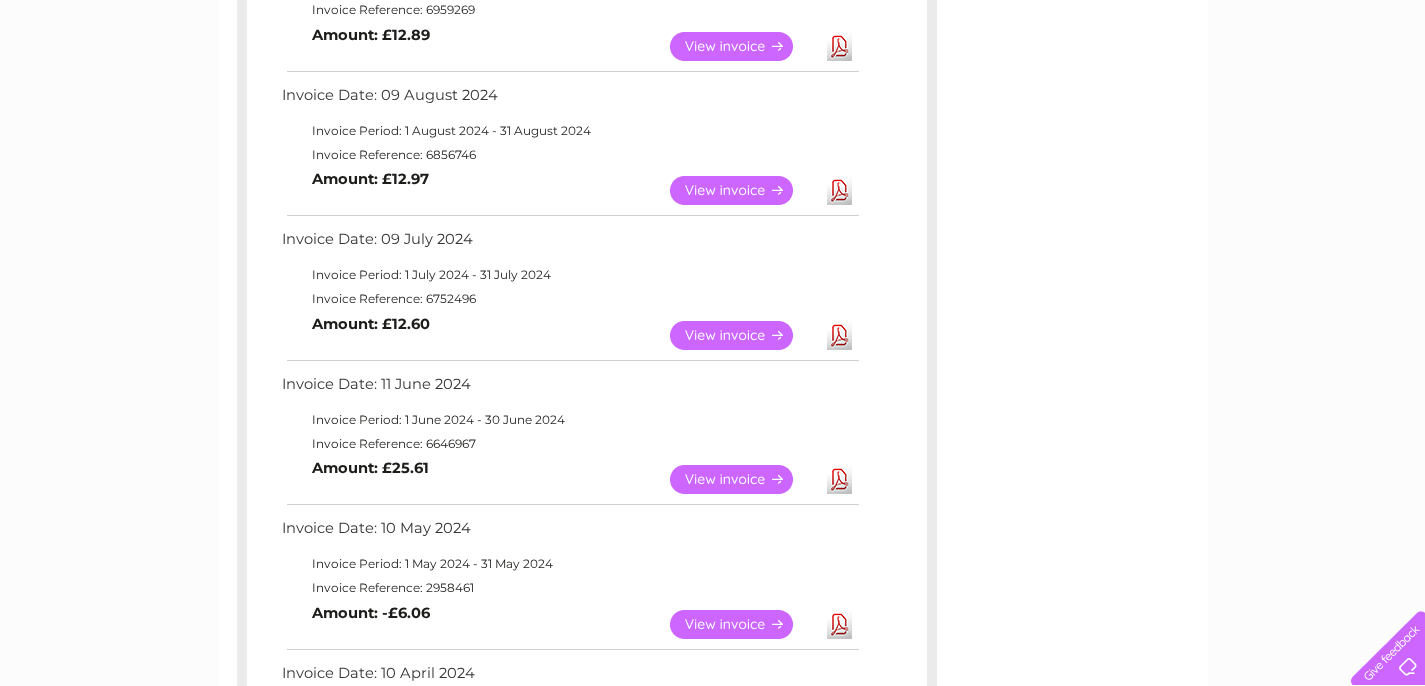 click on "Download" at bounding box center (839, 335) 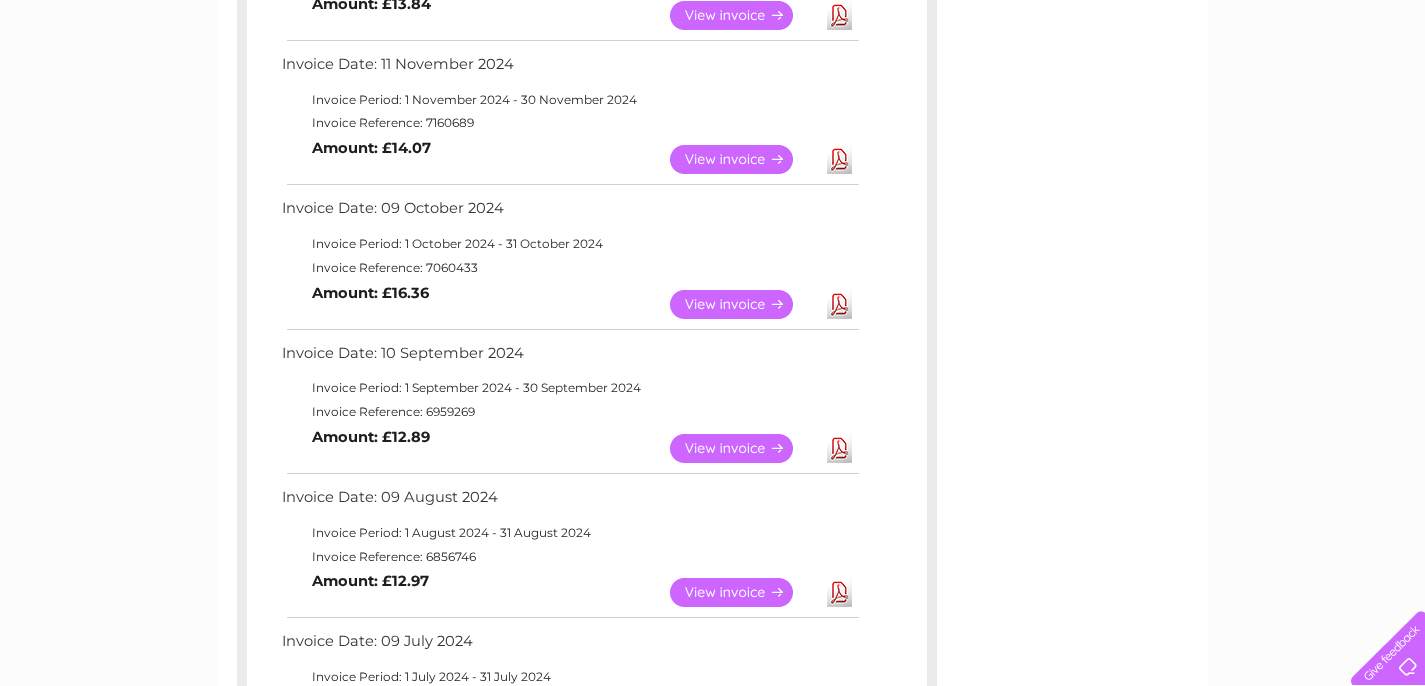 scroll, scrollTop: 465, scrollLeft: 0, axis: vertical 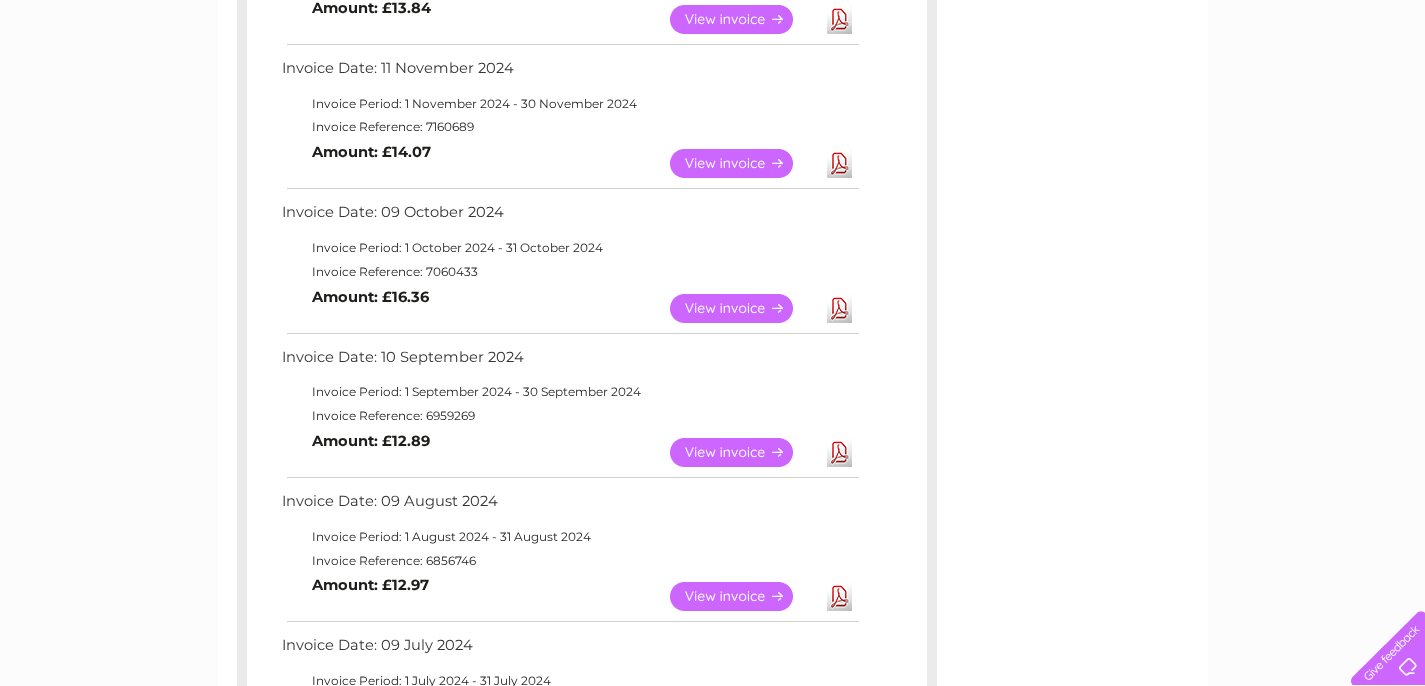 click on "Download" at bounding box center [839, 452] 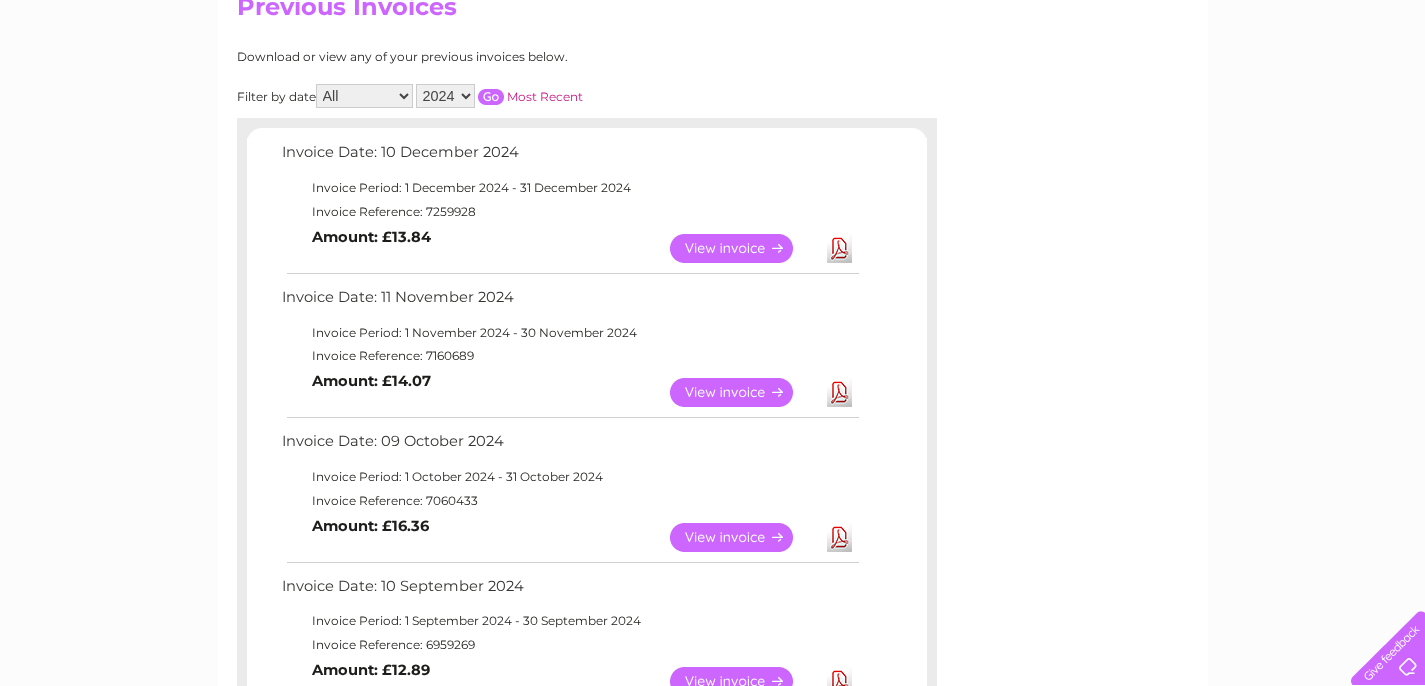 scroll, scrollTop: 181, scrollLeft: 0, axis: vertical 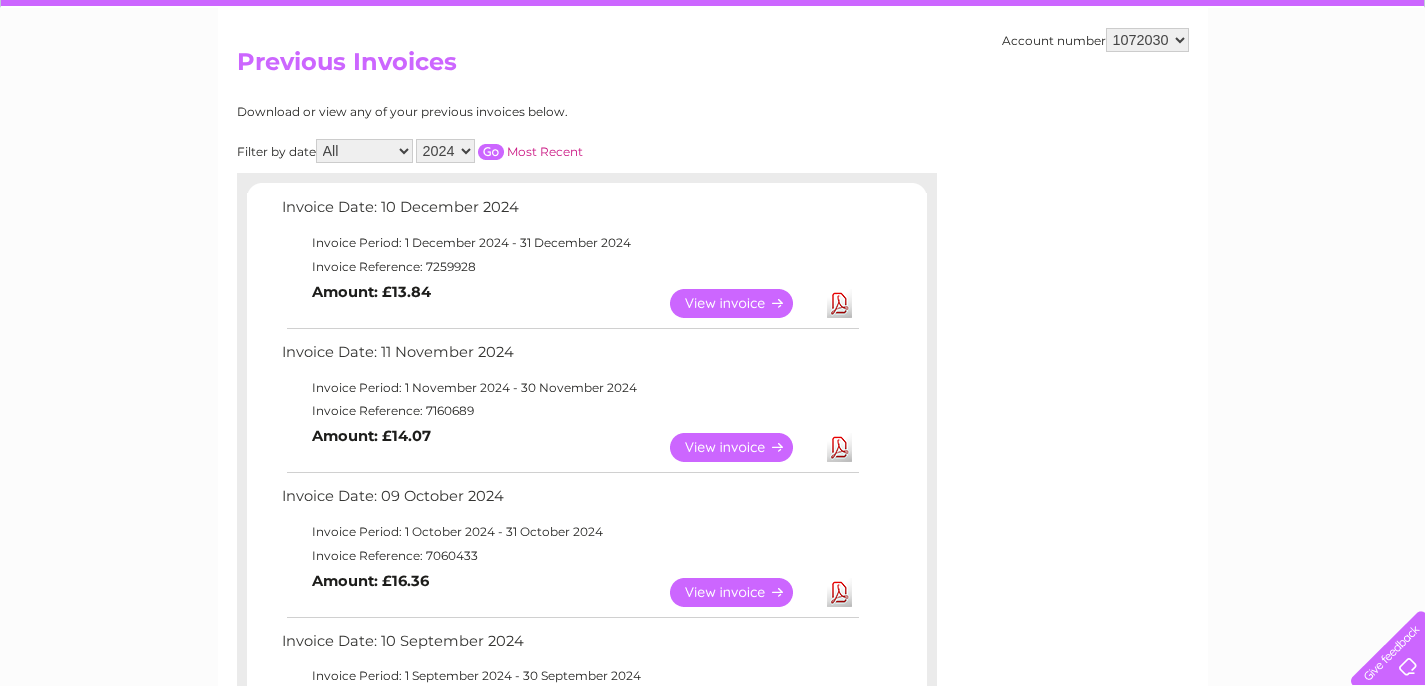 click on "2025
2024
2023
2022" at bounding box center (445, 151) 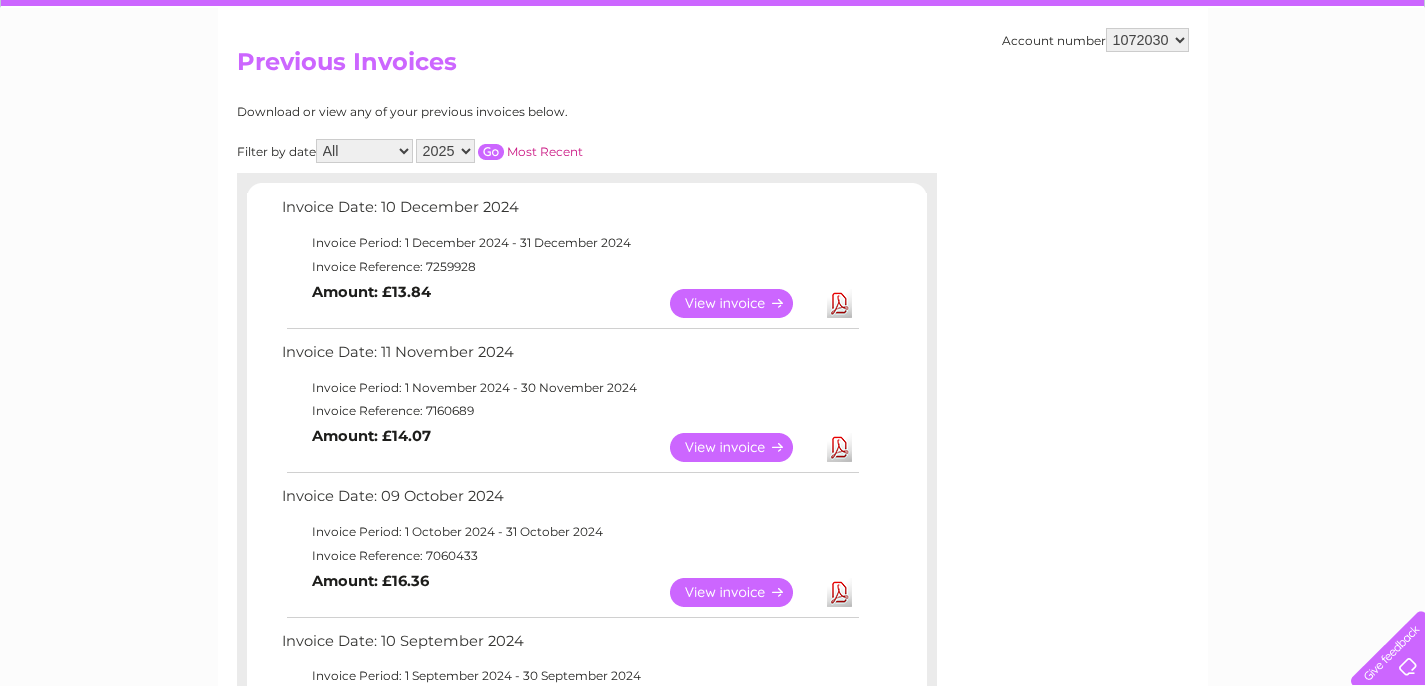 click at bounding box center (491, 152) 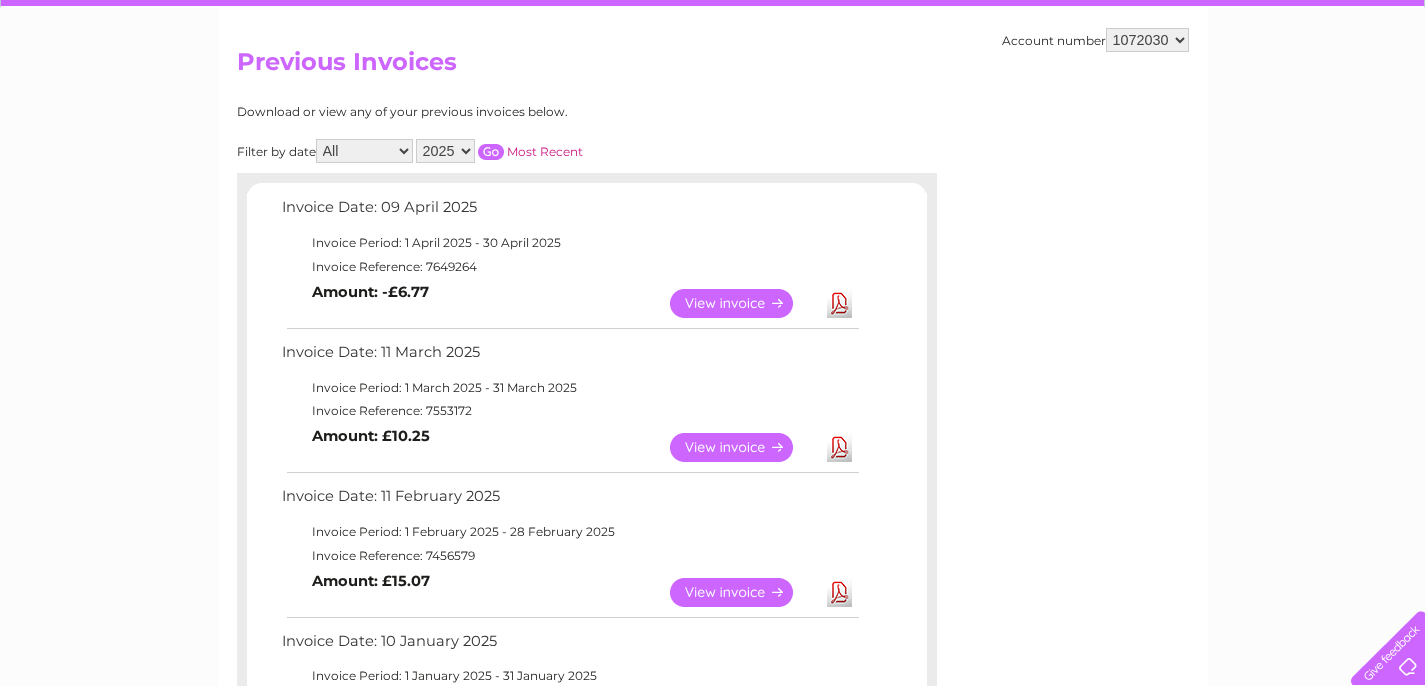 click on "View" at bounding box center (743, 303) 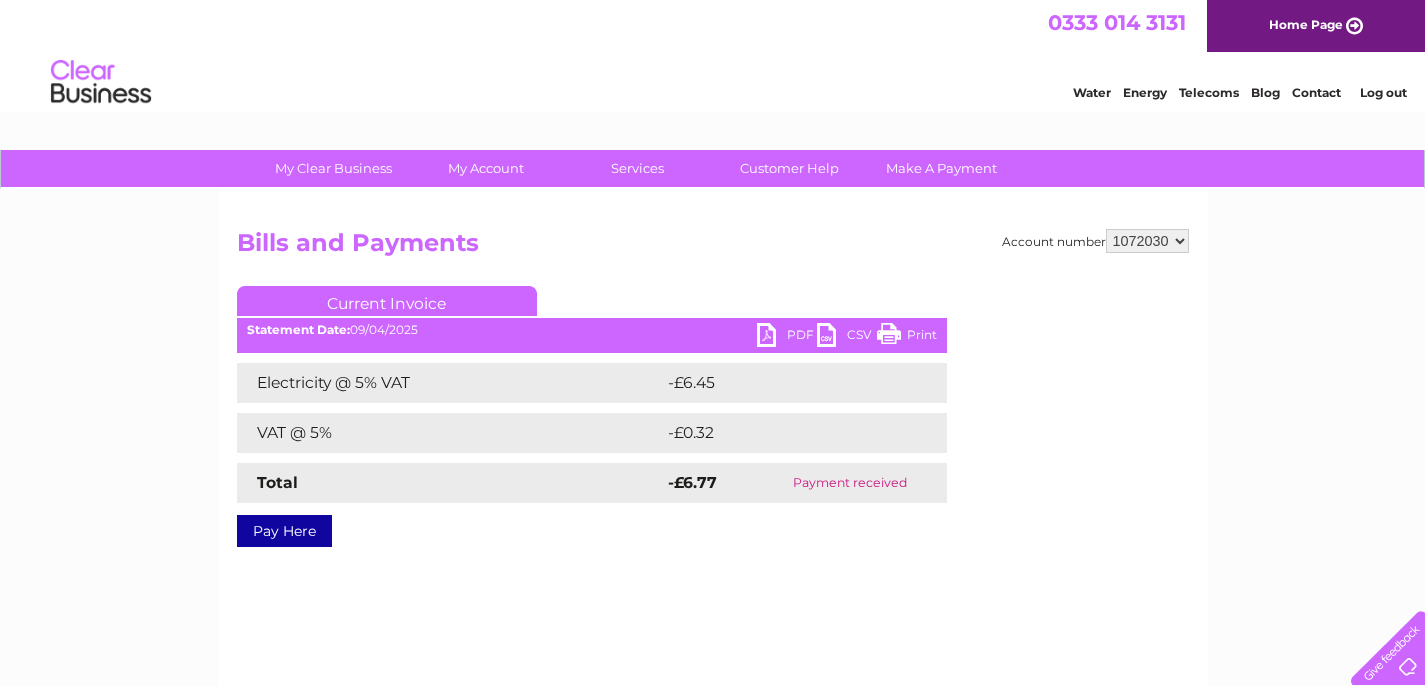 scroll, scrollTop: 0, scrollLeft: 0, axis: both 